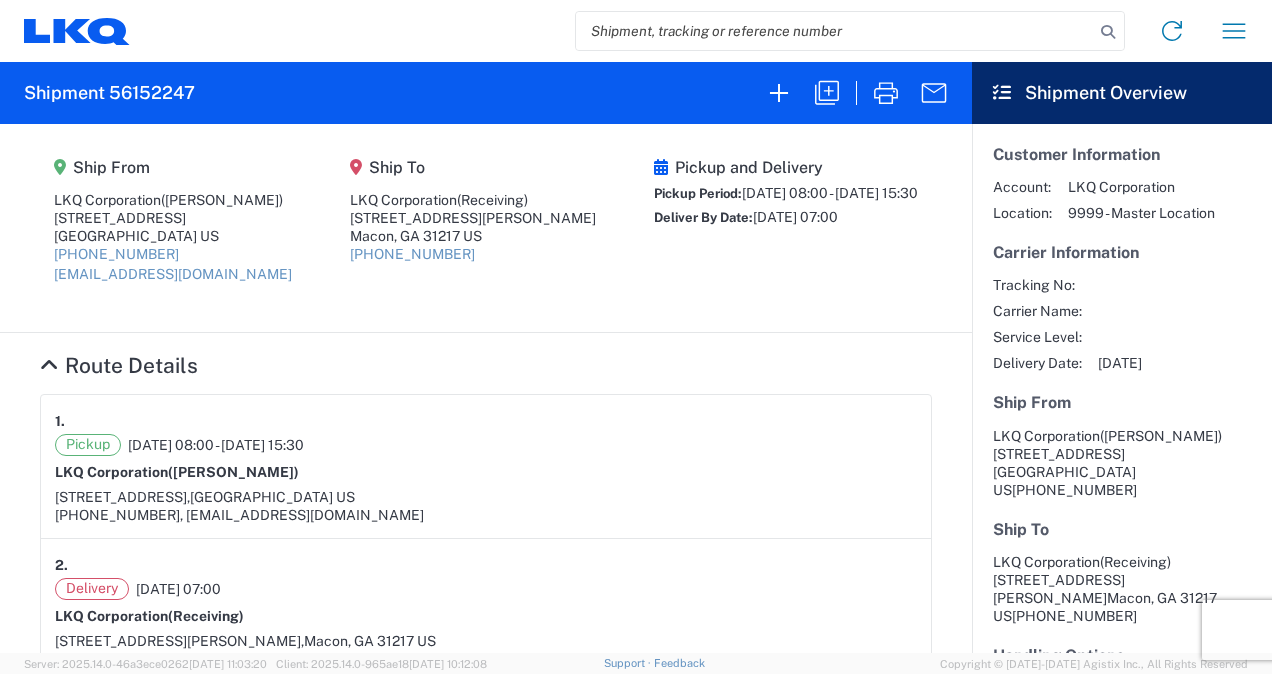 scroll, scrollTop: 0, scrollLeft: 0, axis: both 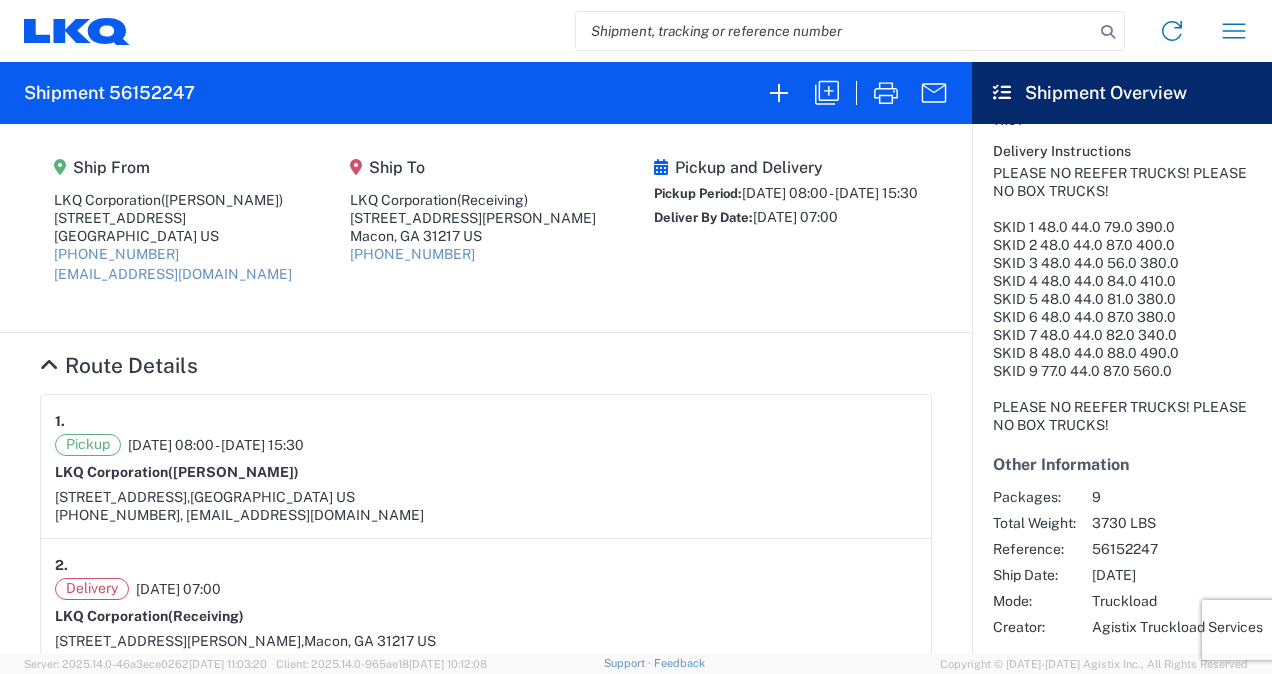 click on "Pickup  07/11/2025 08:00 - 07/11/2025 15:30" at bounding box center [486, 445] 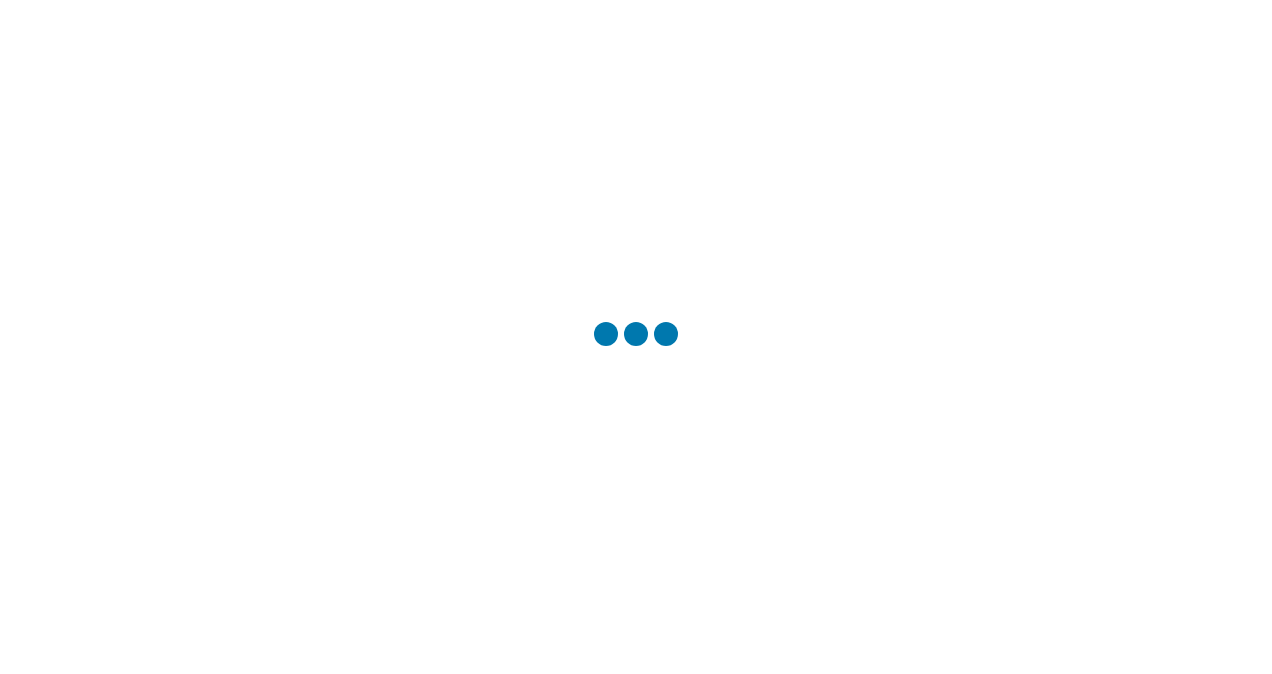 scroll, scrollTop: 0, scrollLeft: 0, axis: both 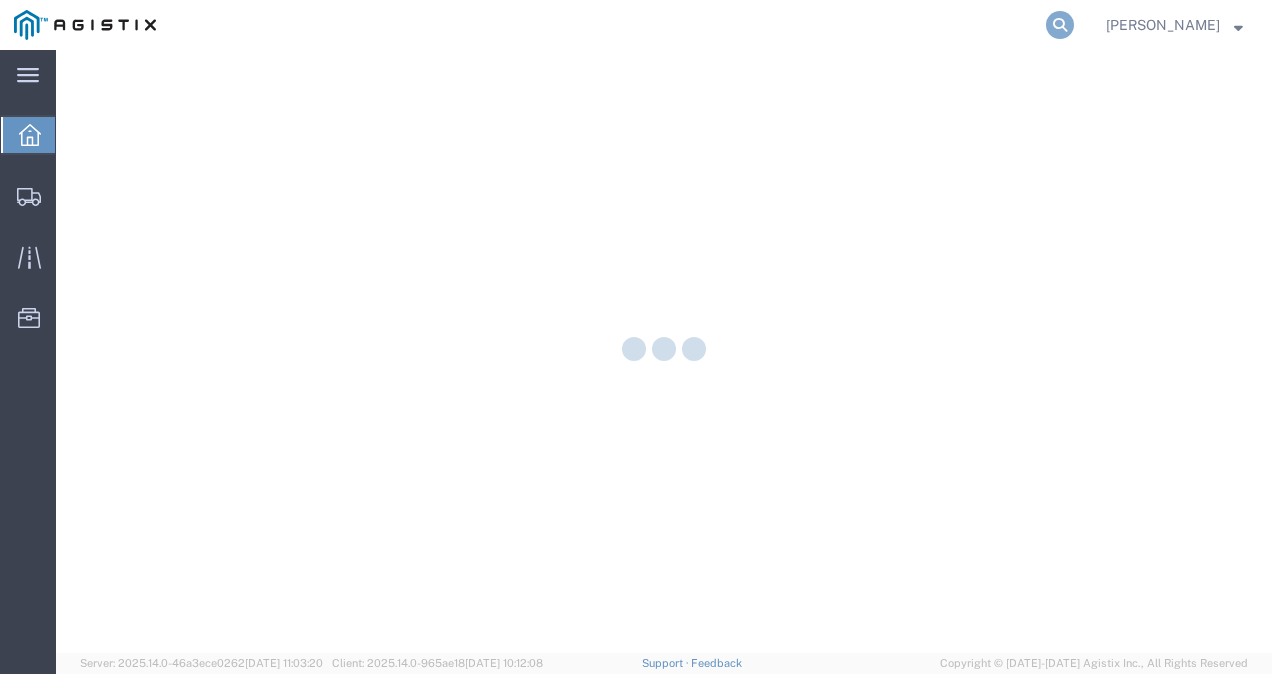 click 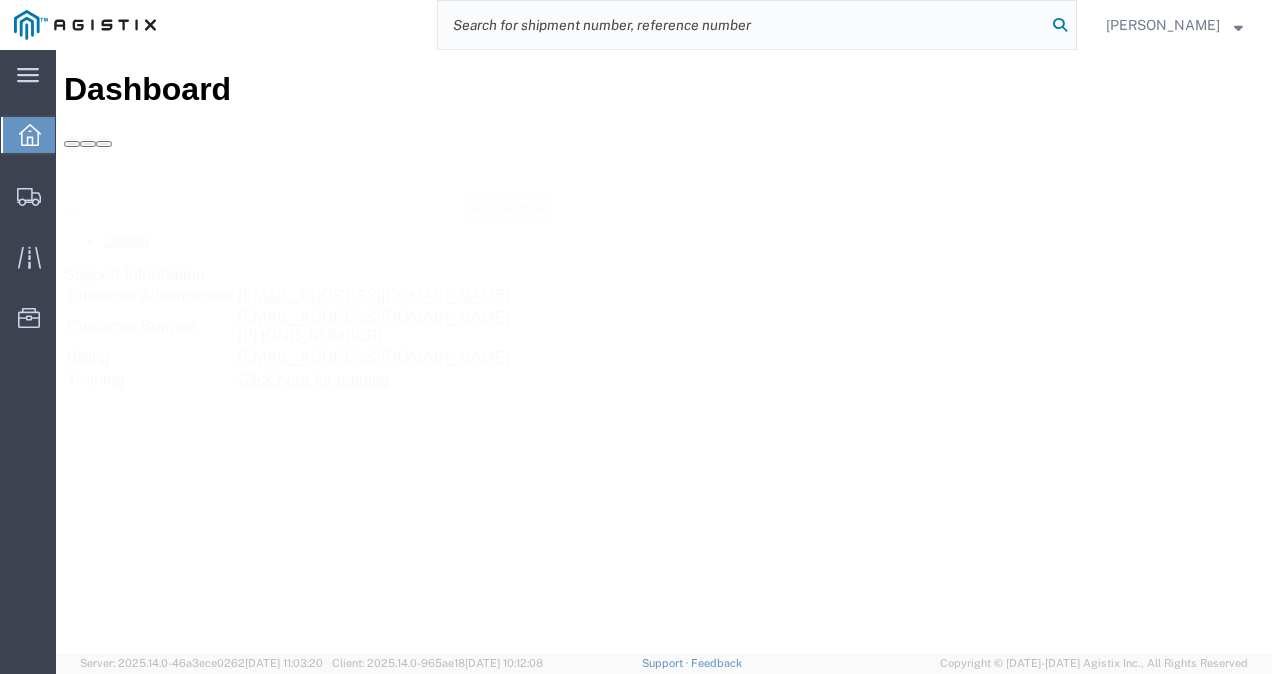 paste on "56113483" 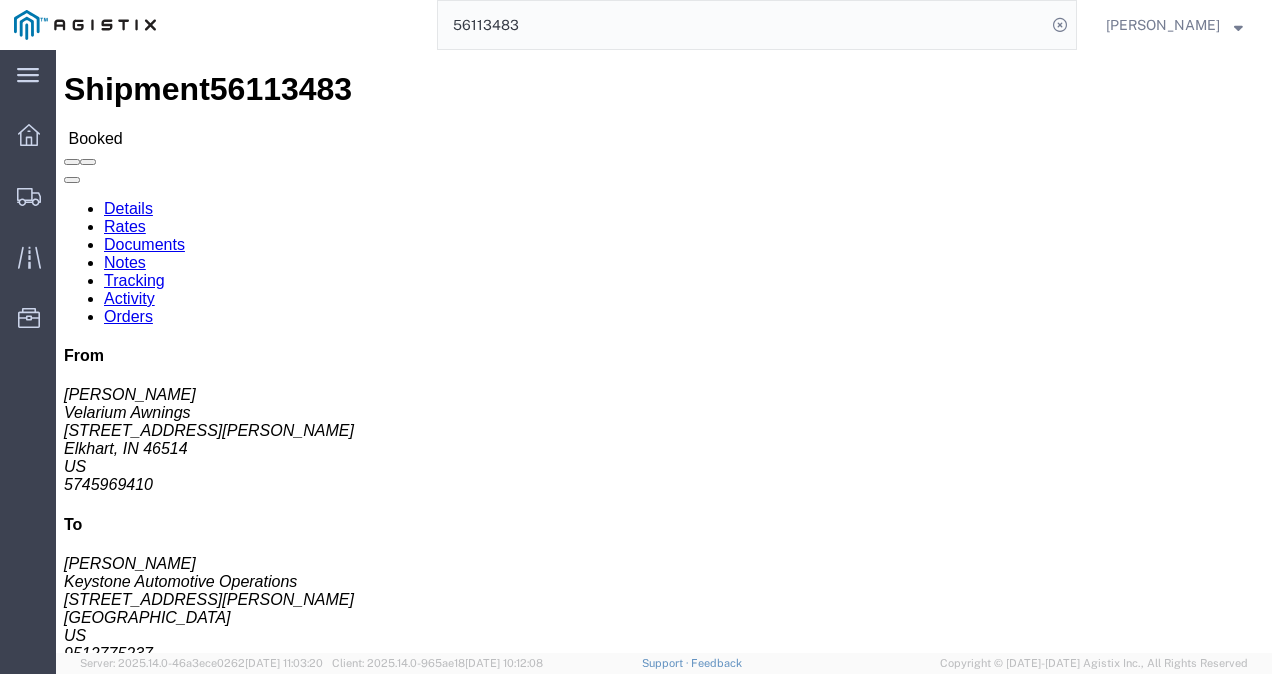 click on "Routing & Vehicle Information" 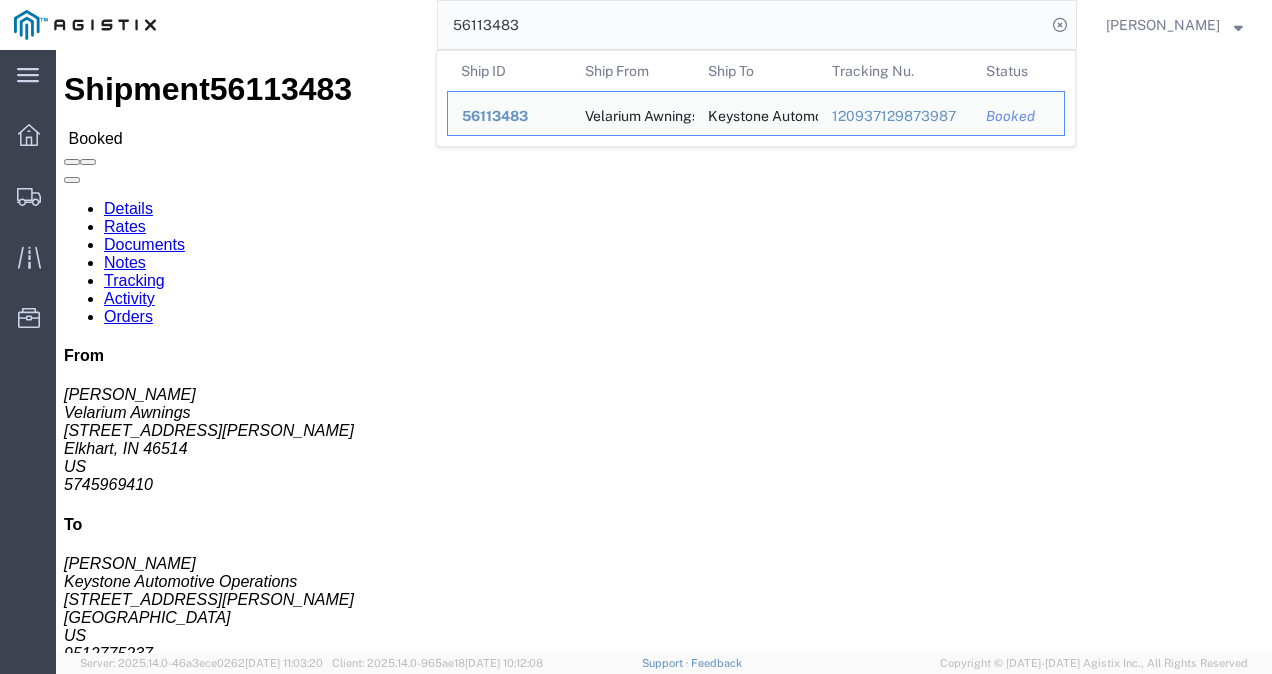 click on "56113483" 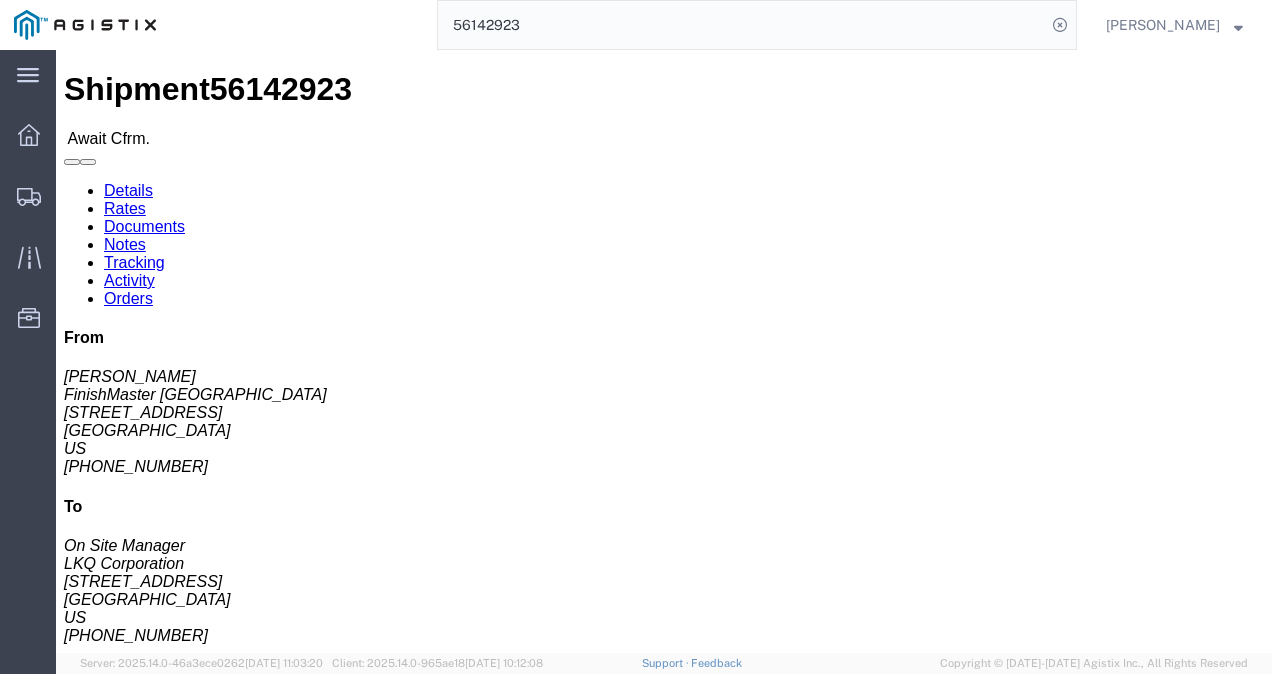 click on "Routing & Vehicle Information" 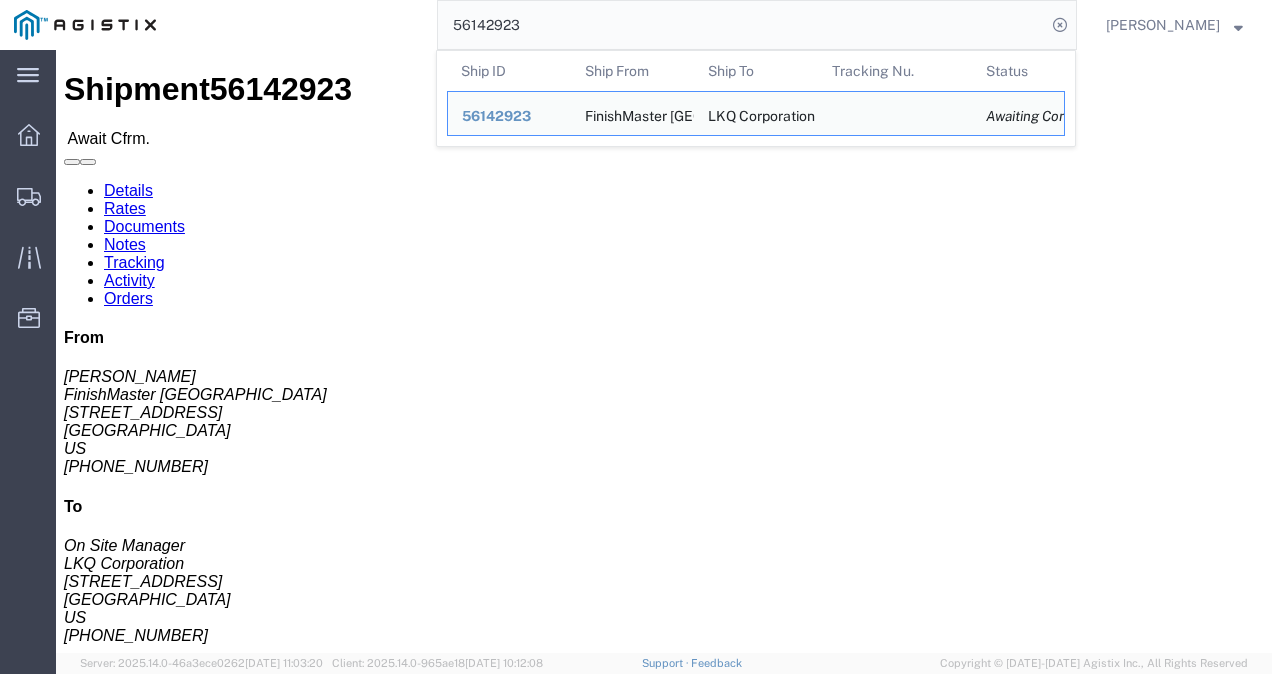 click on "56142923" 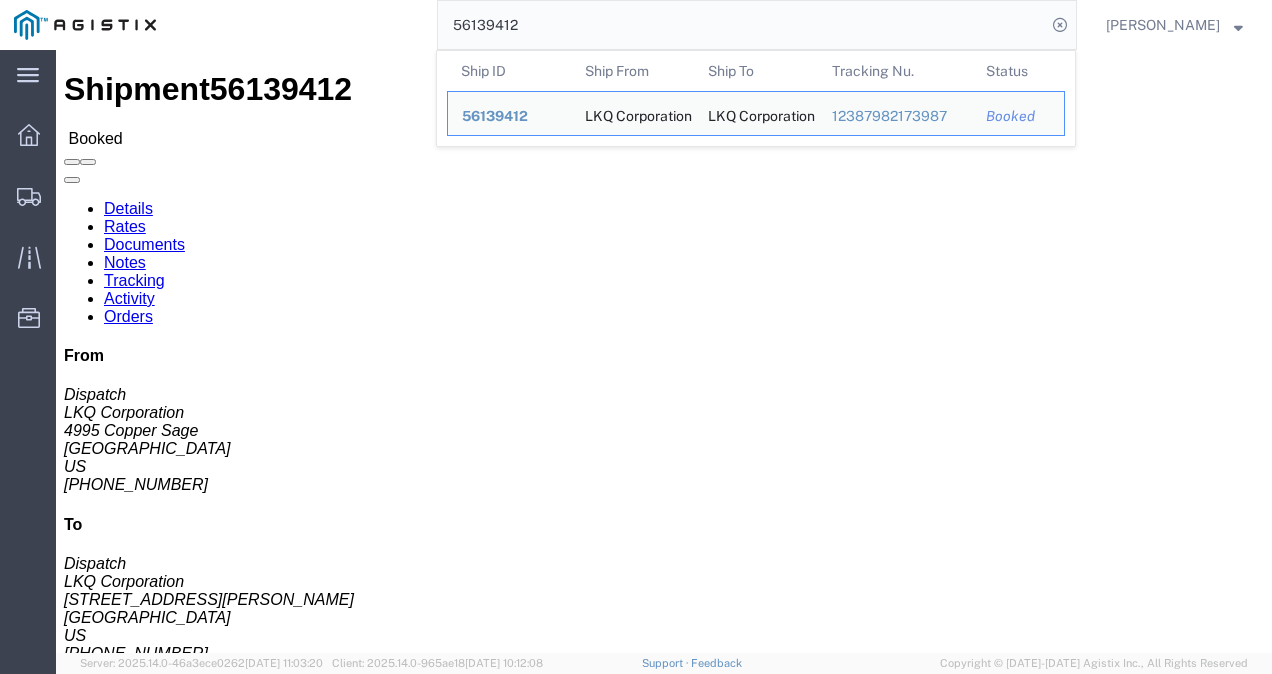 click on "56139412" 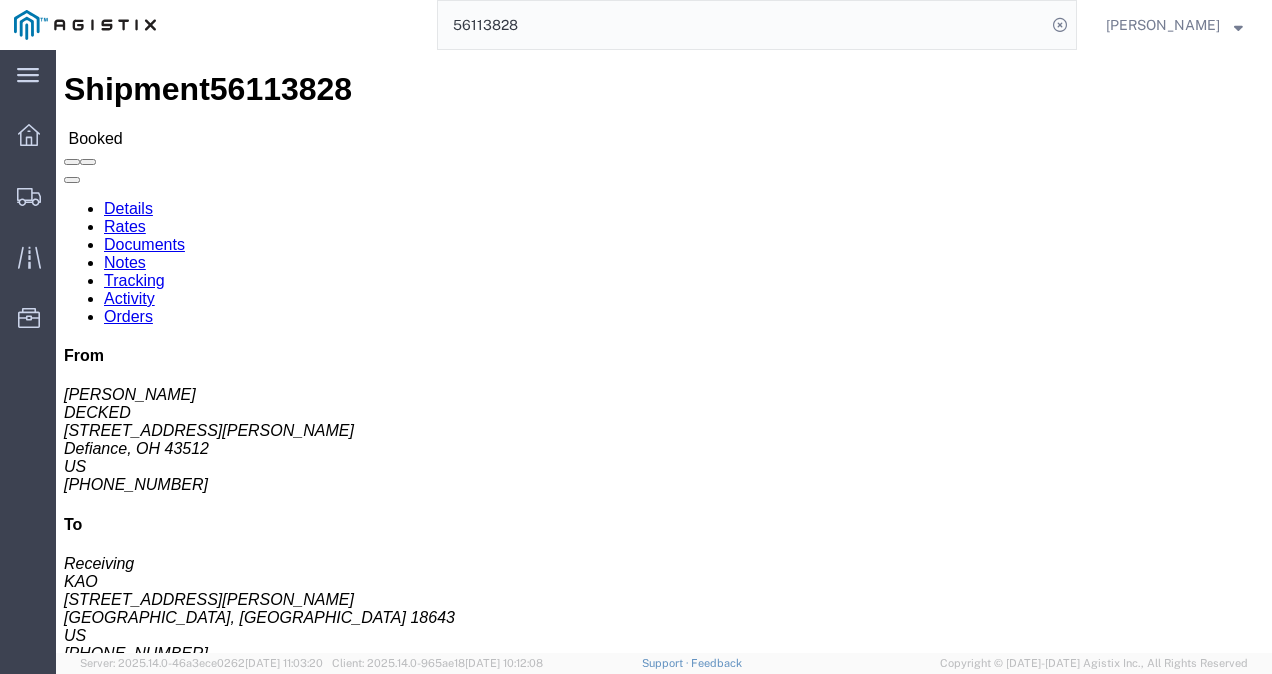 click on "Ship From DECKED ([PERSON_NAME]) [STREET_ADDRESS][PERSON_NAME] [GEOGRAPHIC_DATA] [GEOGRAPHIC_DATA] [PHONE_NUMBER] [EMAIL_ADDRESS][DOMAIN_NAME] Ship To
KAO (Receiving) [STREET_ADDRESS][PERSON_NAME] [PHONE_NUMBER]
Pickup & Delivery Dates
[DATE]  07:00
-
[DATE]  08:00  [DATE]  09:00 Edit Date and Time
Pickup Date:
Pickup Start Date Pickup Start Time Pickup Open Date and Time [DATE] 10:47 AM Pickup Close Date Pickup Close Time
Pickup Close Date and Time
[DATE] 11:47 AM
Delivery by Date
Delivery Start Date Delivery Start Time
Deliver Open Date and Time
[DATE] 9:00 AM Deliver Close Date Deliver Close Time
Deliver Close Date and Time
Notify carrier of changes
Cancel
Save
Open Time 10:47 AM Cancel Apply   Close Time 11:47 AM Cancel Apply   Open Time" 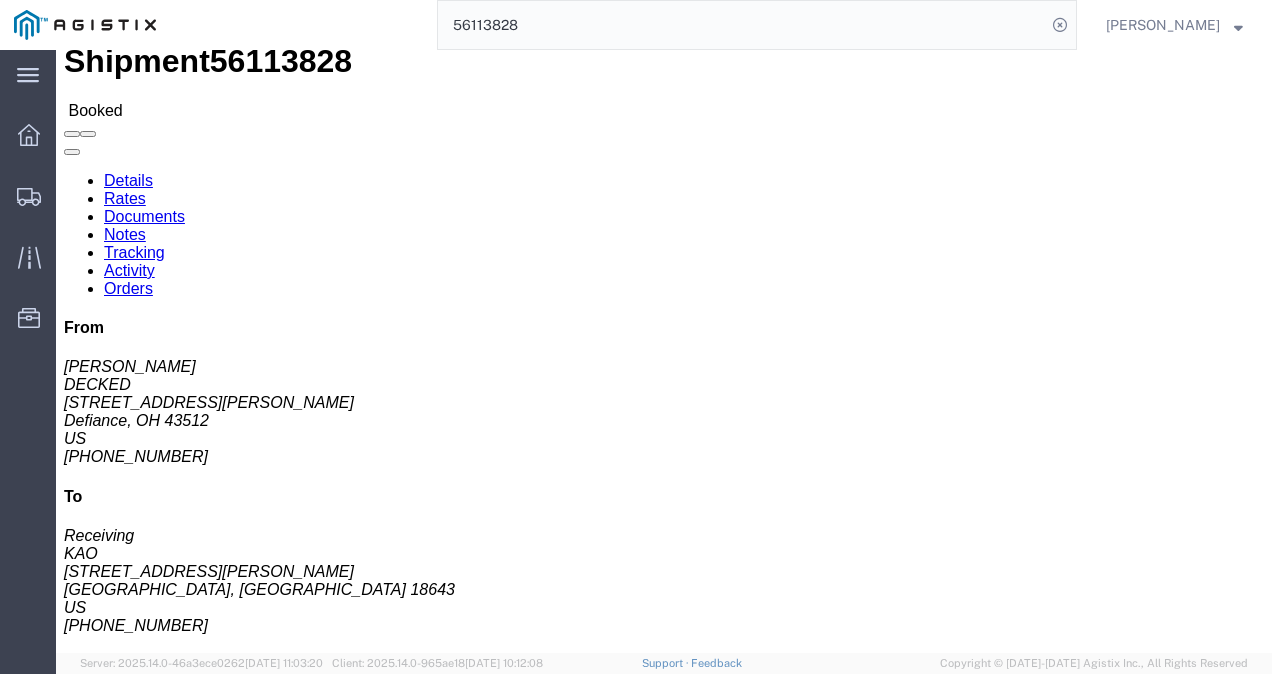 scroll, scrollTop: 0, scrollLeft: 0, axis: both 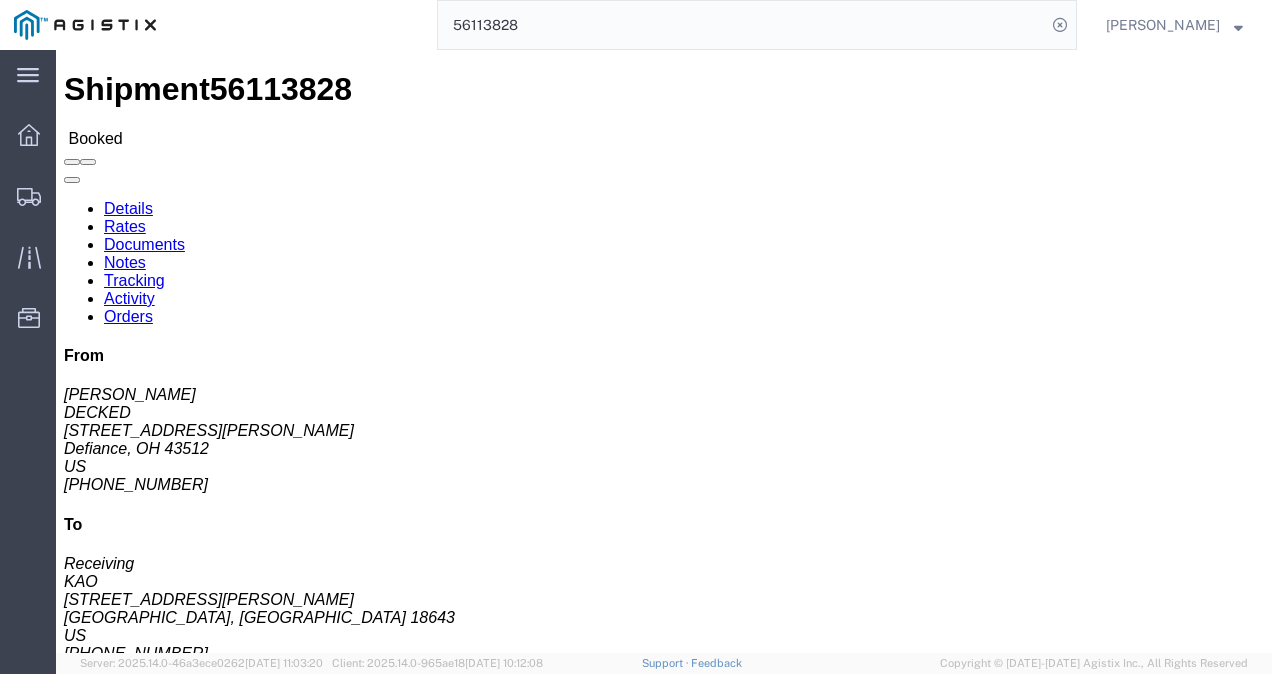 click on "Ship From DECKED ([PERSON_NAME]) [STREET_ADDRESS][PERSON_NAME] [GEOGRAPHIC_DATA] [GEOGRAPHIC_DATA] [PHONE_NUMBER] [EMAIL_ADDRESS][DOMAIN_NAME] Ship To
KAO (Receiving) [STREET_ADDRESS][PERSON_NAME] [PHONE_NUMBER]
Pickup & Delivery Dates
[DATE]  07:00
-
[DATE]  08:00  [DATE]  09:00 Edit Date and Time
Pickup Date:
Pickup Start Date Pickup Start Time Pickup Open Date and Time [DATE] 10:47 AM Pickup Close Date Pickup Close Time
Pickup Close Date and Time
[DATE] 11:47 AM
Delivery by Date
Delivery Start Date Delivery Start Time
Deliver Open Date and Time
[DATE] 9:00 AM Deliver Close Date Deliver Close Time
Deliver Close Date and Time
Notify carrier of changes
Cancel
Save
Open Time 10:47 AM Cancel Apply   Close Time 11:47 AM Cancel Apply   Open Time" 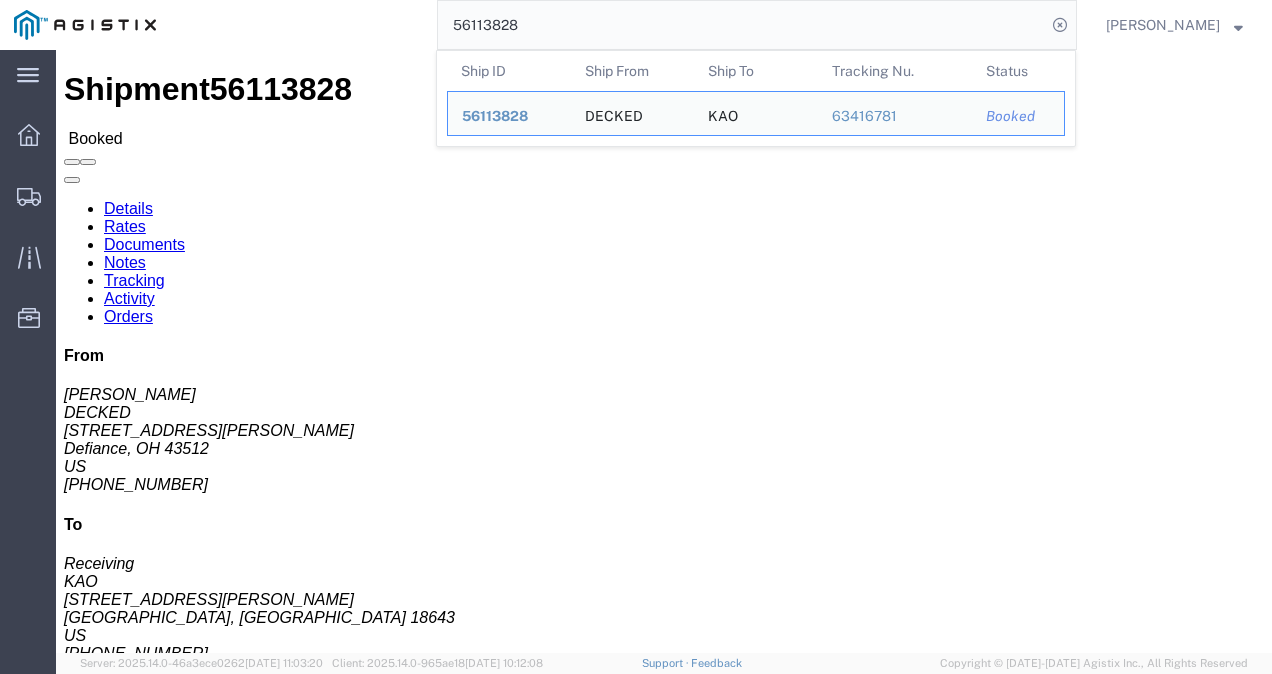 click on "56113828" 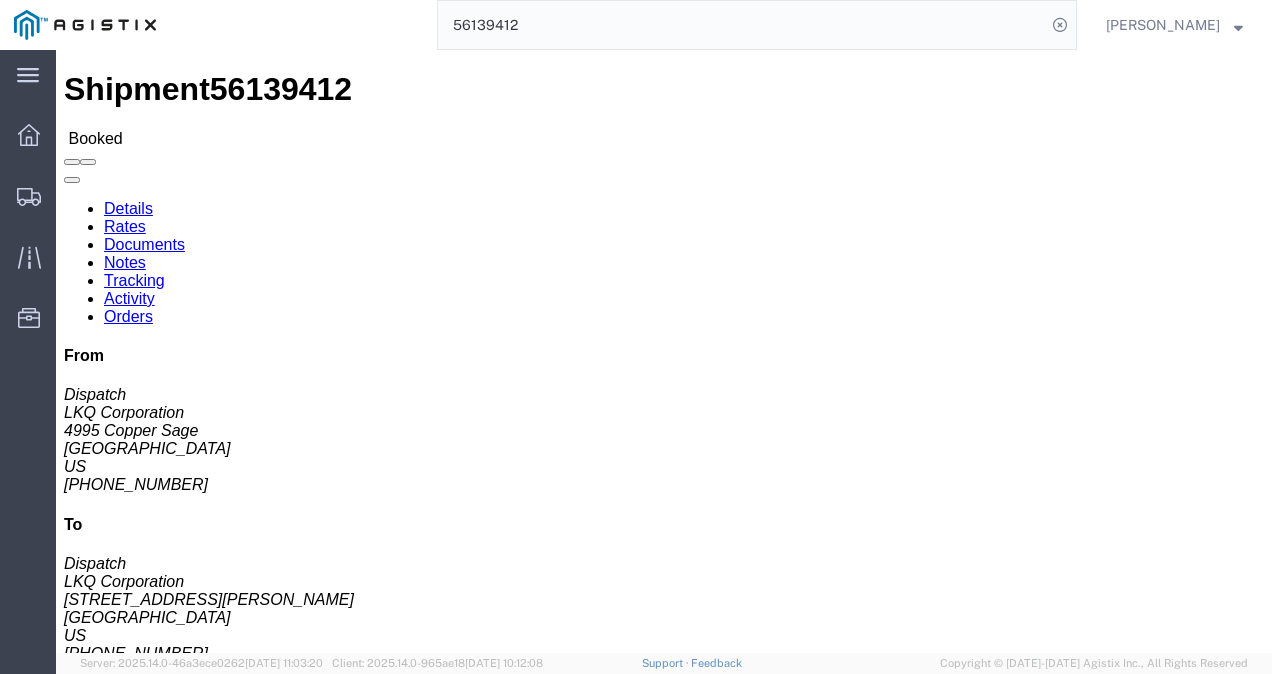 click on "Ship From LKQ Corporation (Dispatch) 1725 [STREET_ADDRESS] [PHONE_NUMBER] [EMAIL_ADDRESS][DOMAIN_NAME] Ship To
LKQ Corporation (Dispatch) 1769 [STREET_ADDRESS][PERSON_NAME] [PHONE_NUMBER]
Pickup & Delivery Dates
[DATE]  07:00
-
[DATE]  10:00  [DATE]  08:00
-
[DATE]  08:15 Edit Date and Time
Pickup Date:
Pickup Start Date Pickup Start Time Pickup Open Date and Time [DATE] 10:48 AM Pickup Close Date Pickup Close Time
Pickup Close Date and Time
[DATE] 11:48 AM
Delivery by Date
Delivery Start Date Delivery Start Time
Deliver Open Date and Time
[DATE] 8:00 AM Deliver Close Date Deliver Close Time
Deliver Close Date and Time
[DATE] 8:15 AM
Notify carrier of changes
Cancel Open Time 10:48 AM" 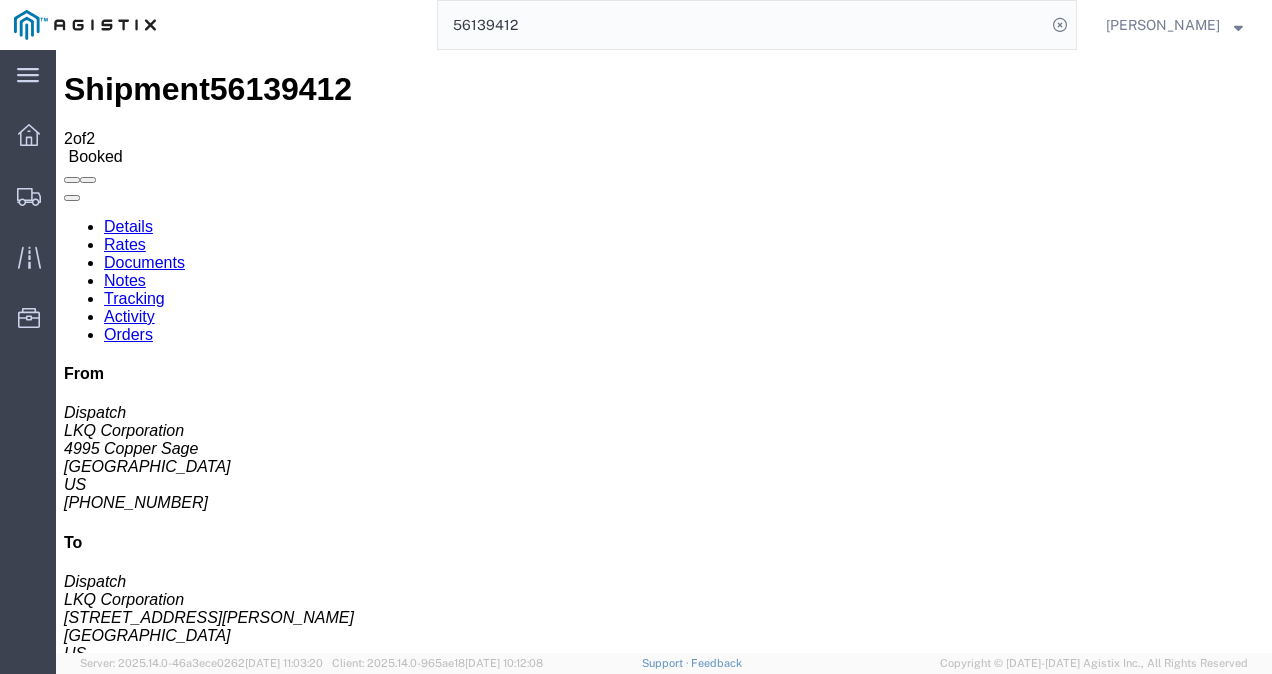 click on "Details" at bounding box center [128, 226] 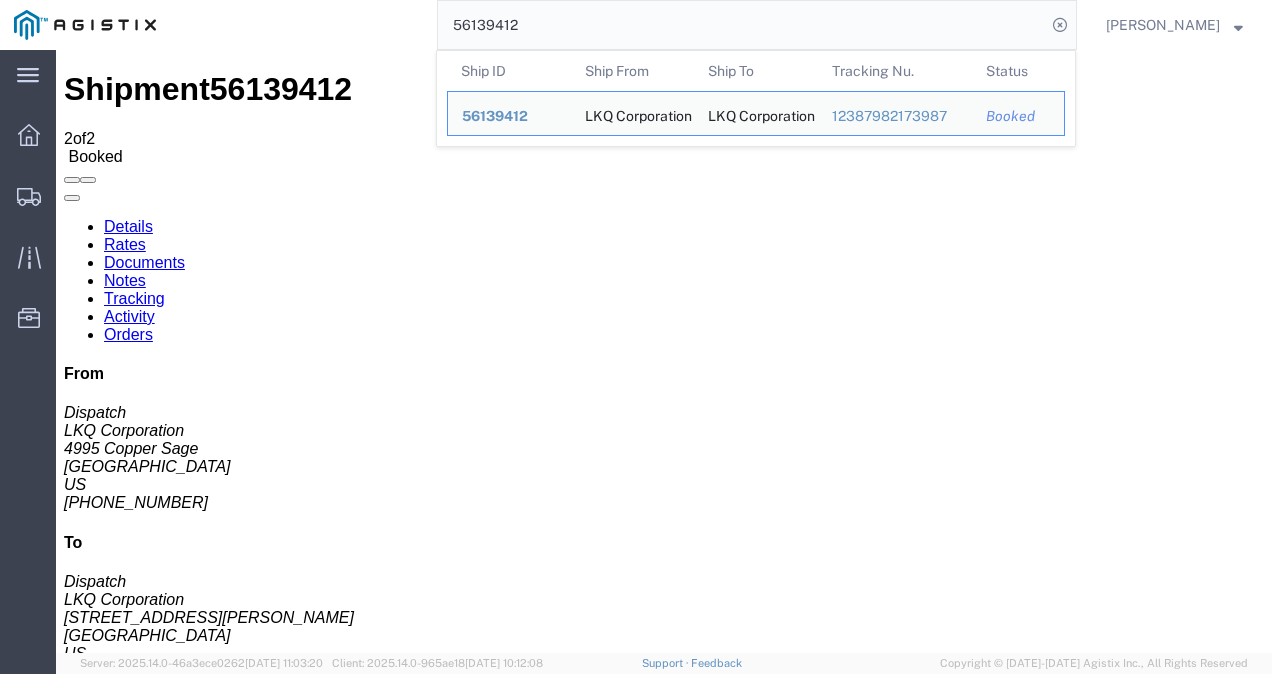 click on "56139412" 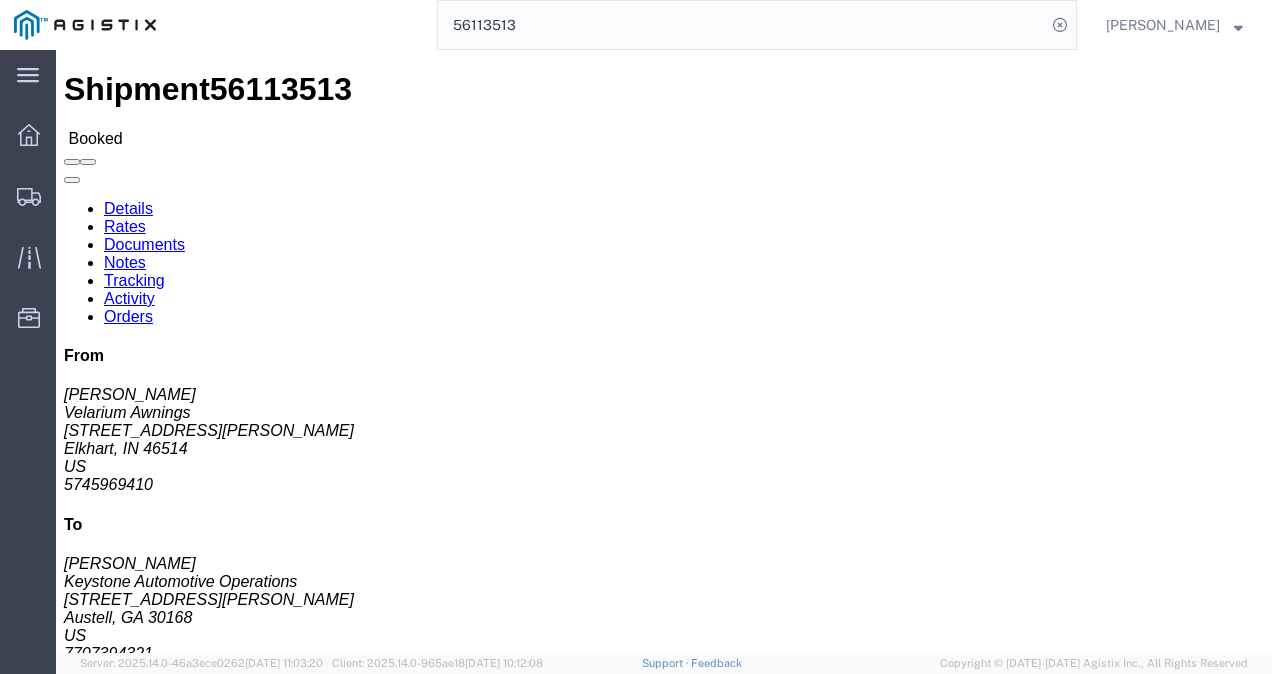 click on "Leg 1 - Truckload Vehicle 1: Standard Dry Van (53 Feet) Number of trucks: 1" 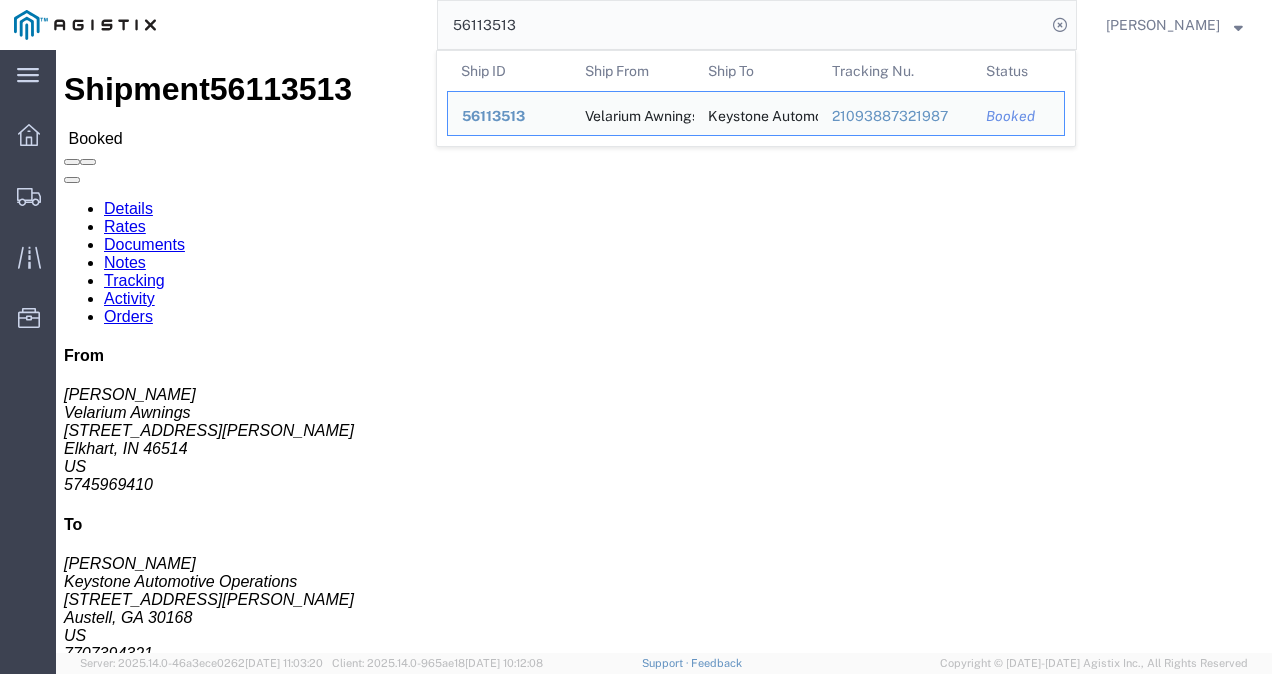 click on "56113513" 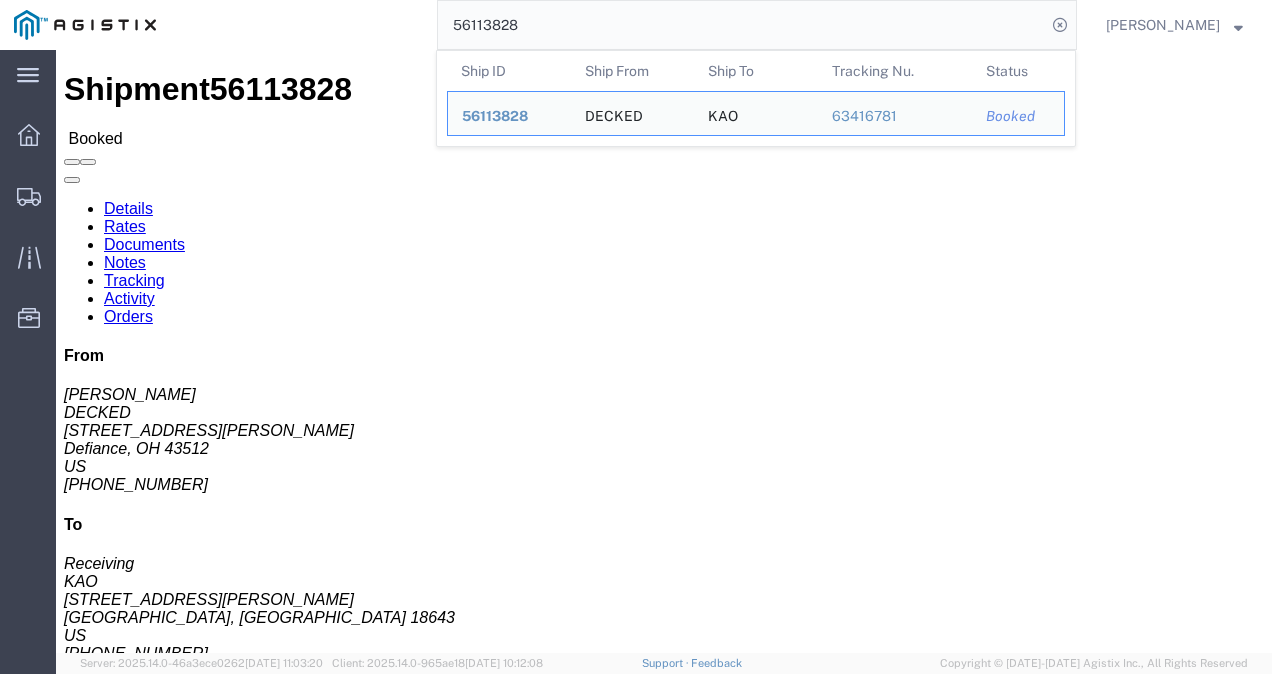 click on "56113828" 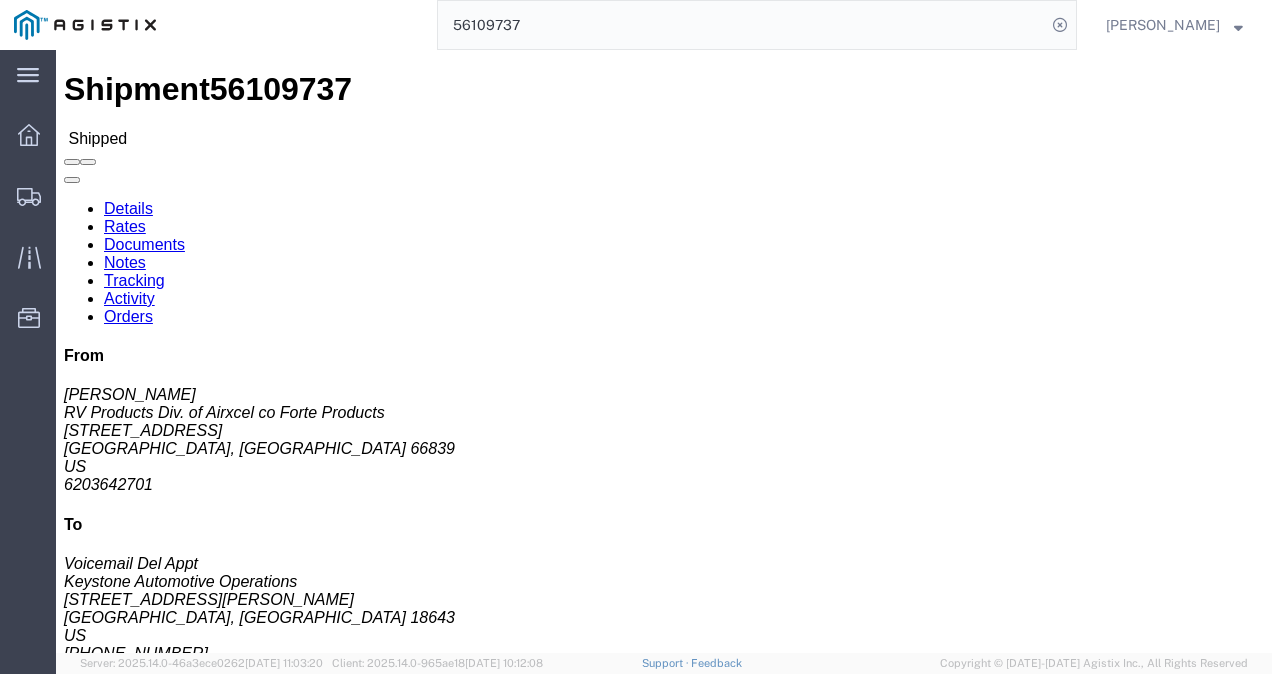 click on "References
Bill Of Lading: 465767 Purchase Order: 463024 Customer Ref: 56109737 Edit References Select Account Type Activity ID Airline Appointment Number ASN Batch Request # Bill Of Lading Bin Booking Number Booking Request ID Cancel Pickup Location CBP Entry No Claim Container Number Customer Ref Delivery Number Department Document No Expenditure Export Reference Flight Number General GL Code House Airway Bill Internal Requisition Invoice Number ITN No Job Number License Lloyd's Code Lot Number Master Airway Bill Master Tracking Number Material Requisition Order Number Organization Packing Slip Pickup Number Pickup Request PO Line Item No PRO # Problem File Number Project Project Number Protocol Number Purchase Order Quote Number R.M.A. Release Number Route Sales Order Seal Number Serial No Shipment Id Number Shipment Line No Study Number Task Tender ID VAT Number Vessel Name VIN Voyage Number Waybill Number Work Order 465767 Select Account Type Activity ID Airline Appointment Number ASN" 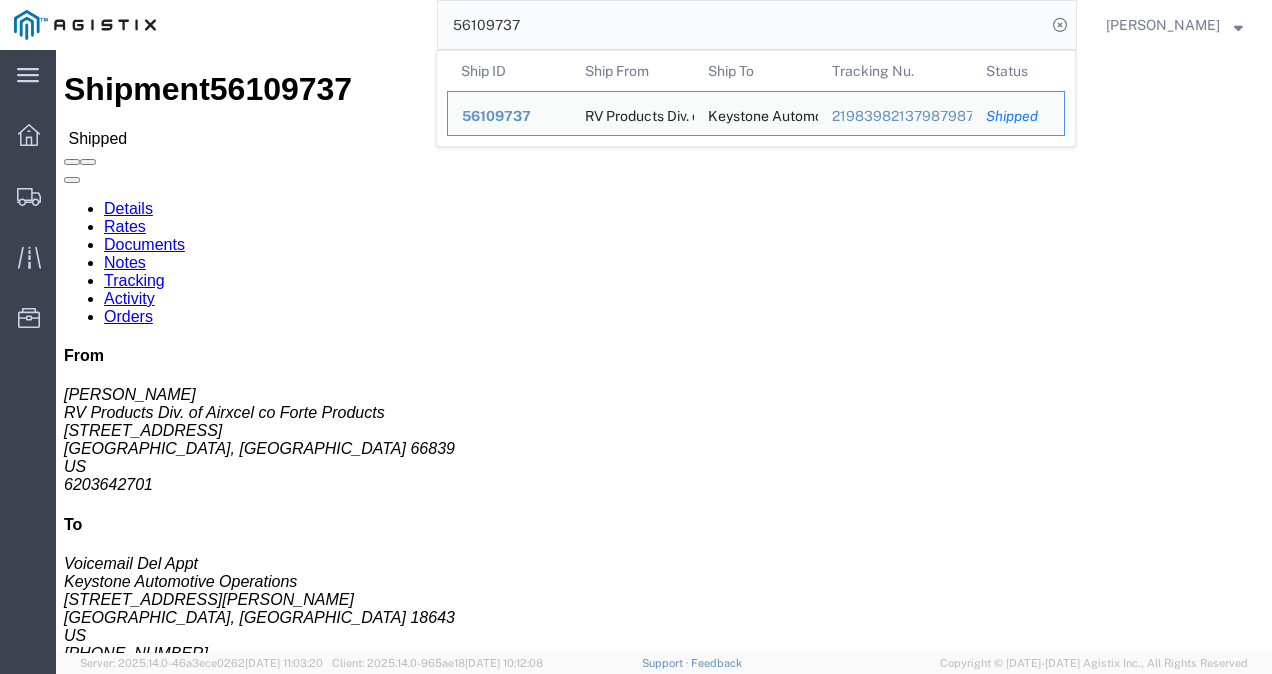 click on "56109737" 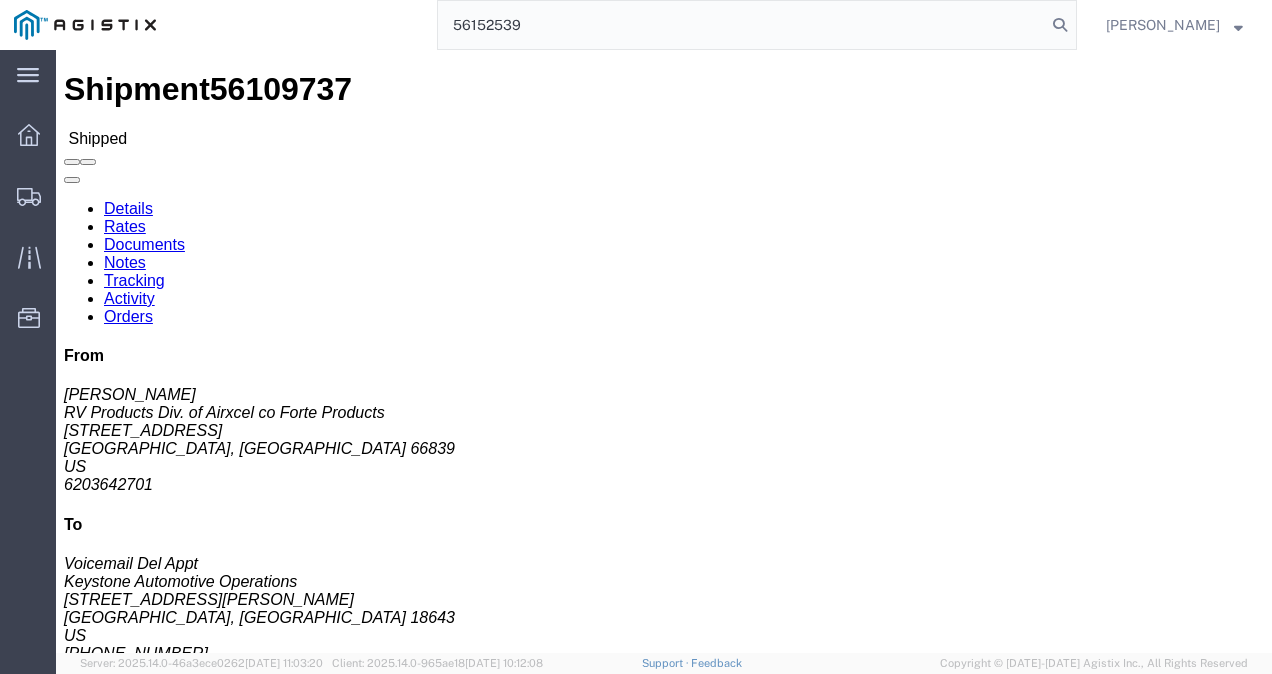 type on "56152539" 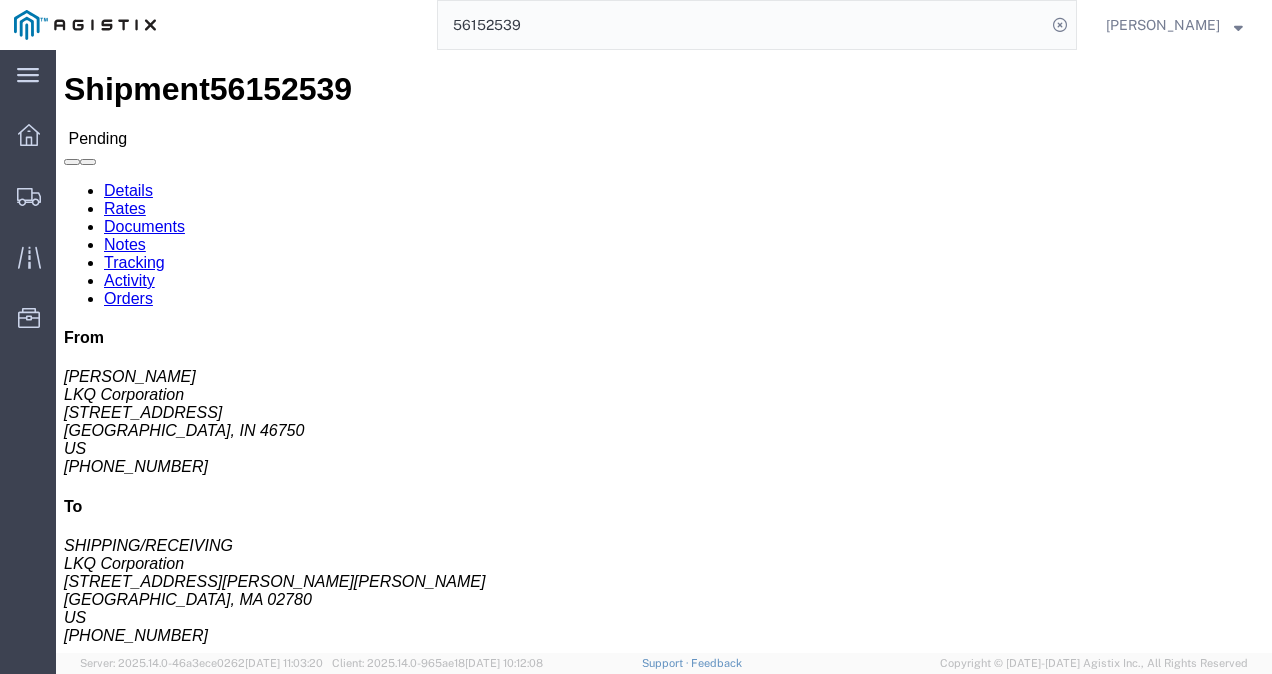 drag, startPoint x: 607, startPoint y: 392, endPoint x: 552, endPoint y: 342, distance: 74.330345 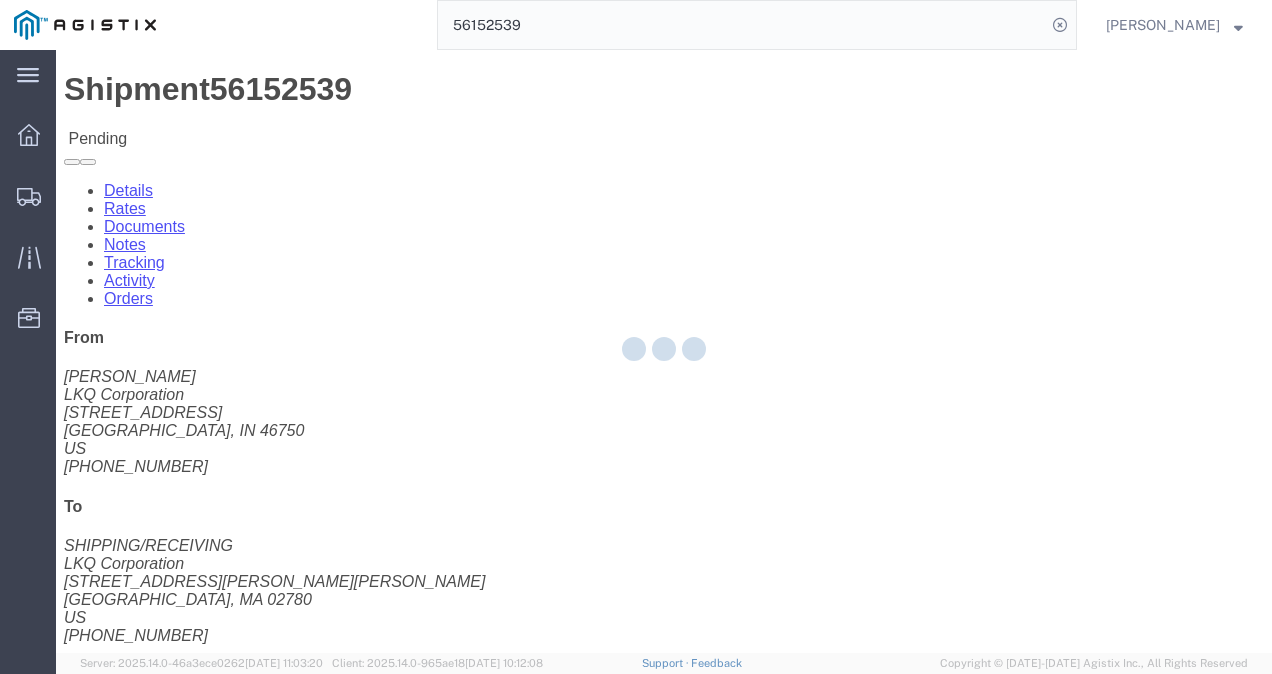 select on "4622" 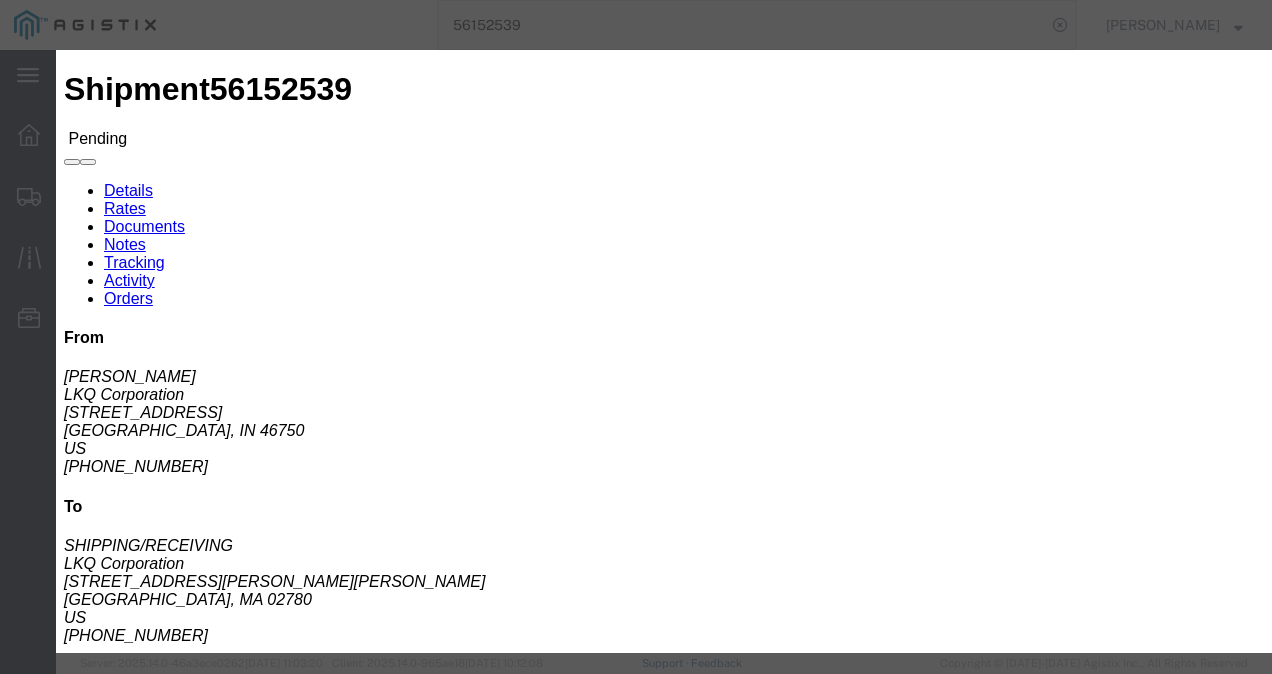 click on "ks_ga -
Echo Global Logistics -
TL Standard 3 - 5 Day" 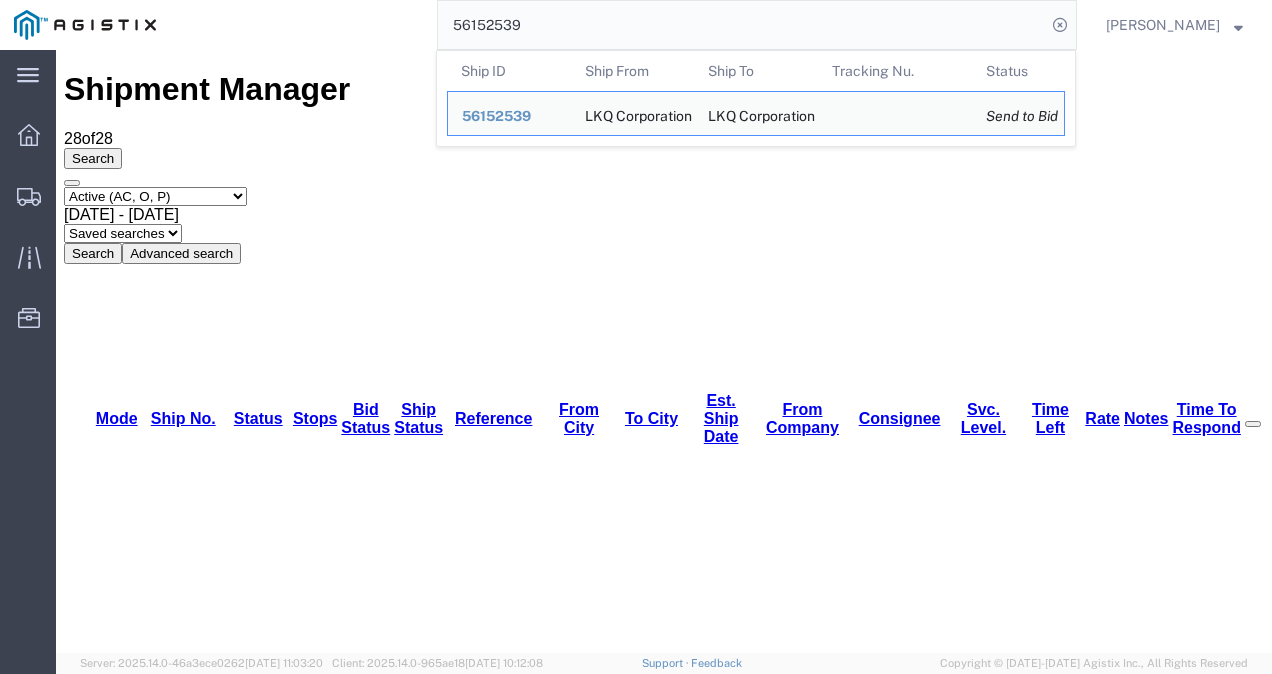 click on "56152539" 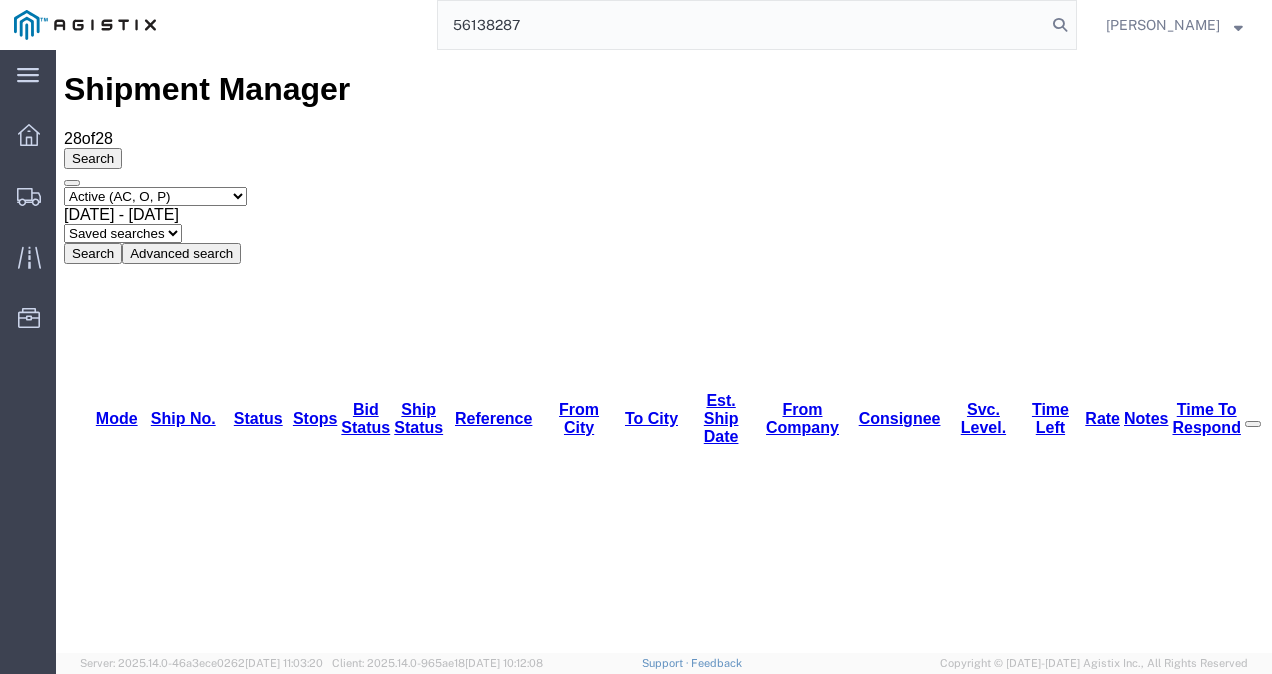 type on "56138287" 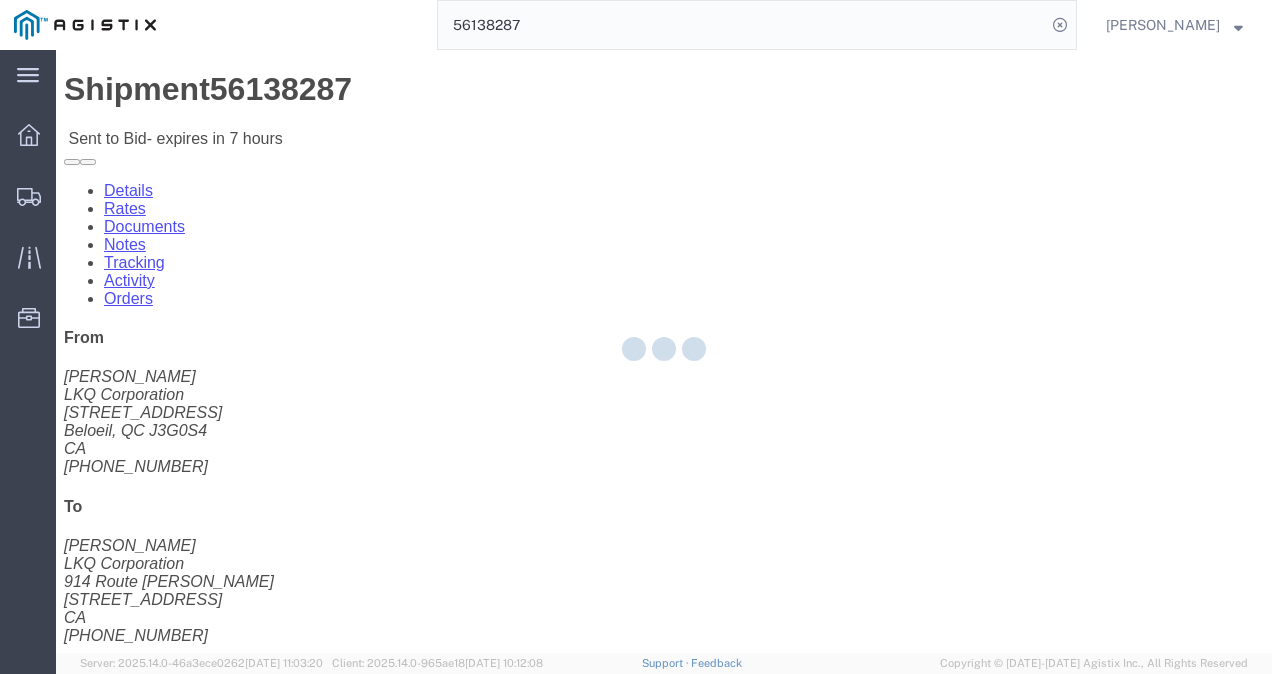click 